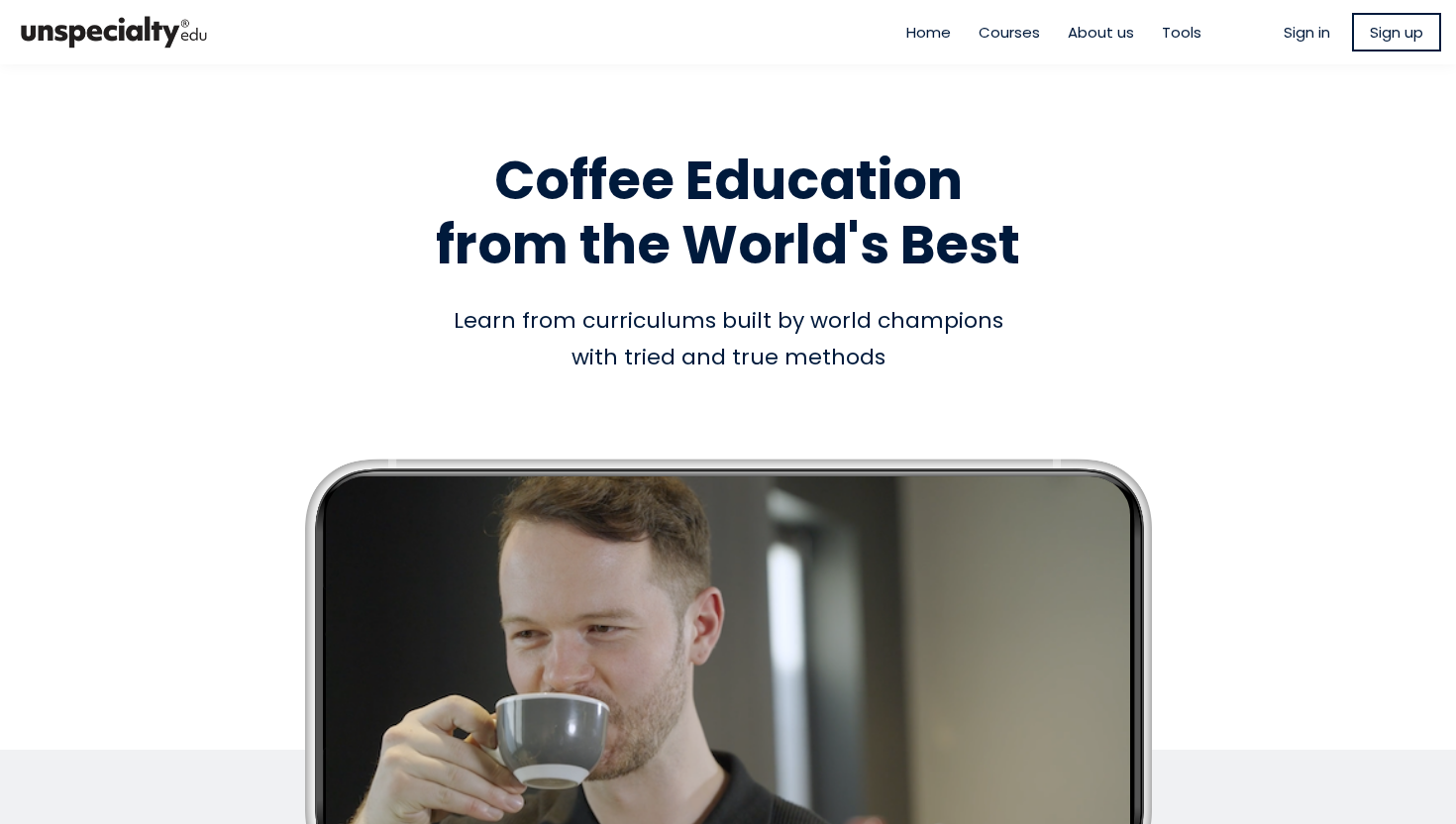 scroll, scrollTop: 0, scrollLeft: 0, axis: both 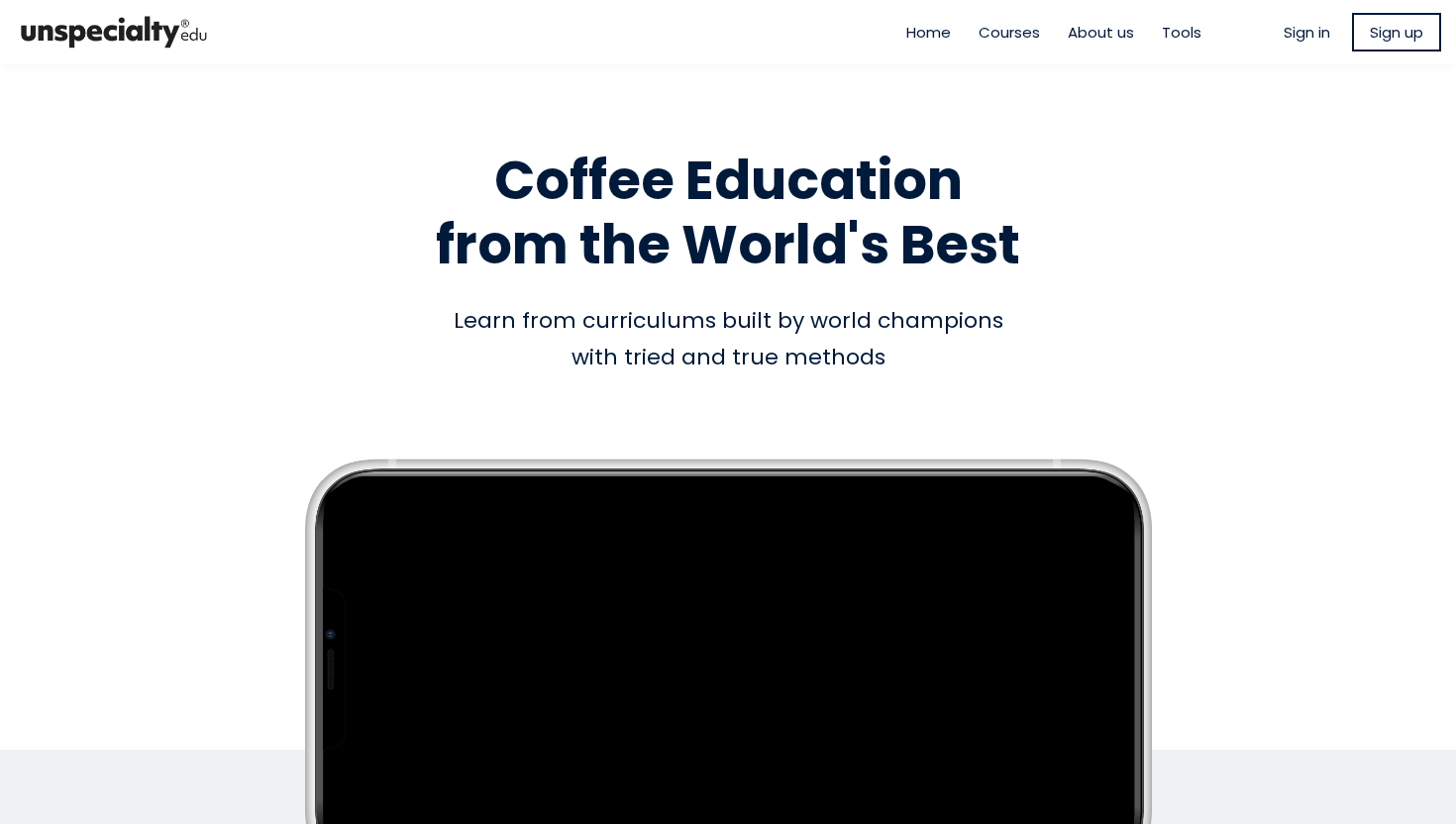 click on "Sign up" at bounding box center [1397, 32] 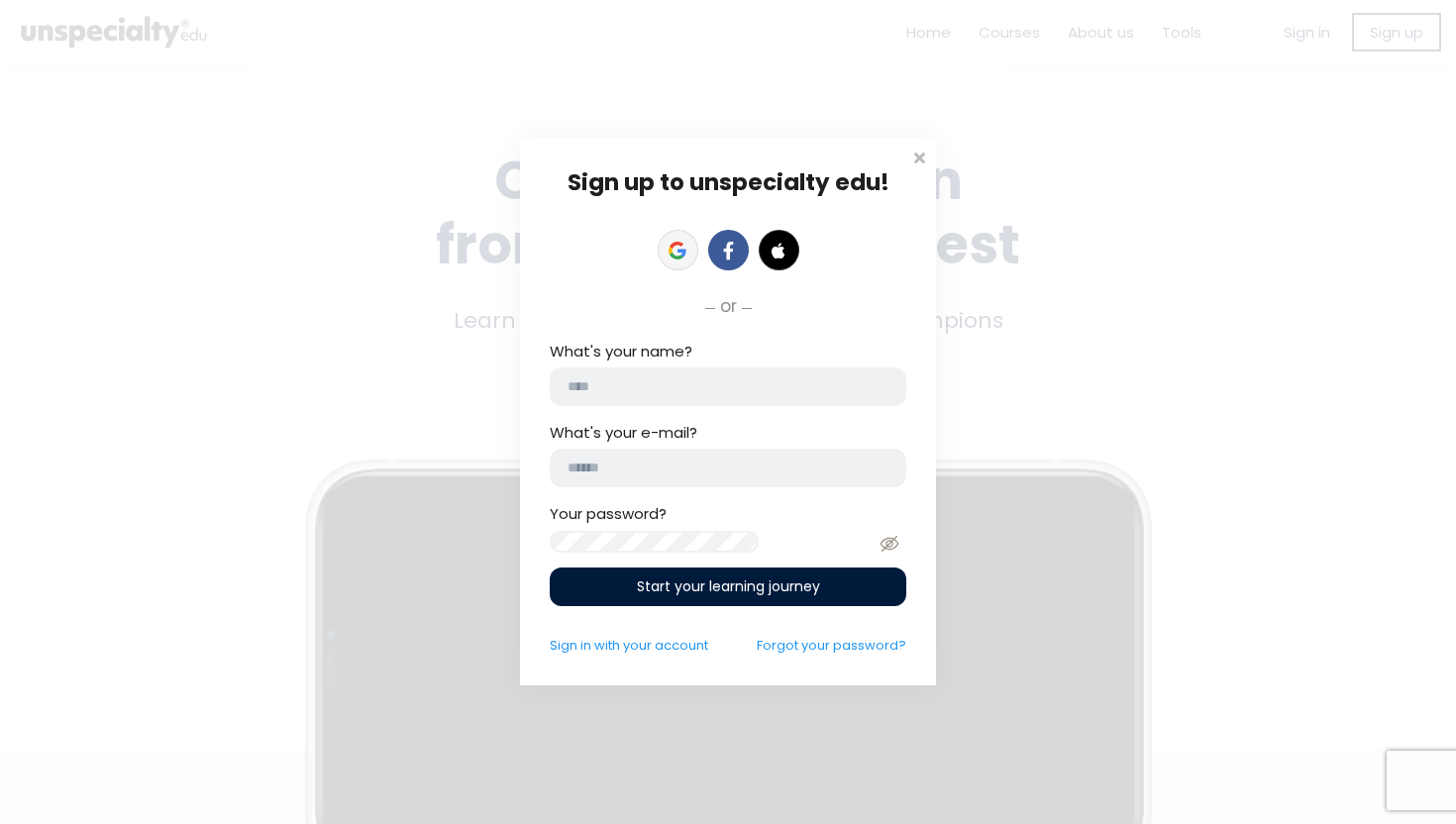 click 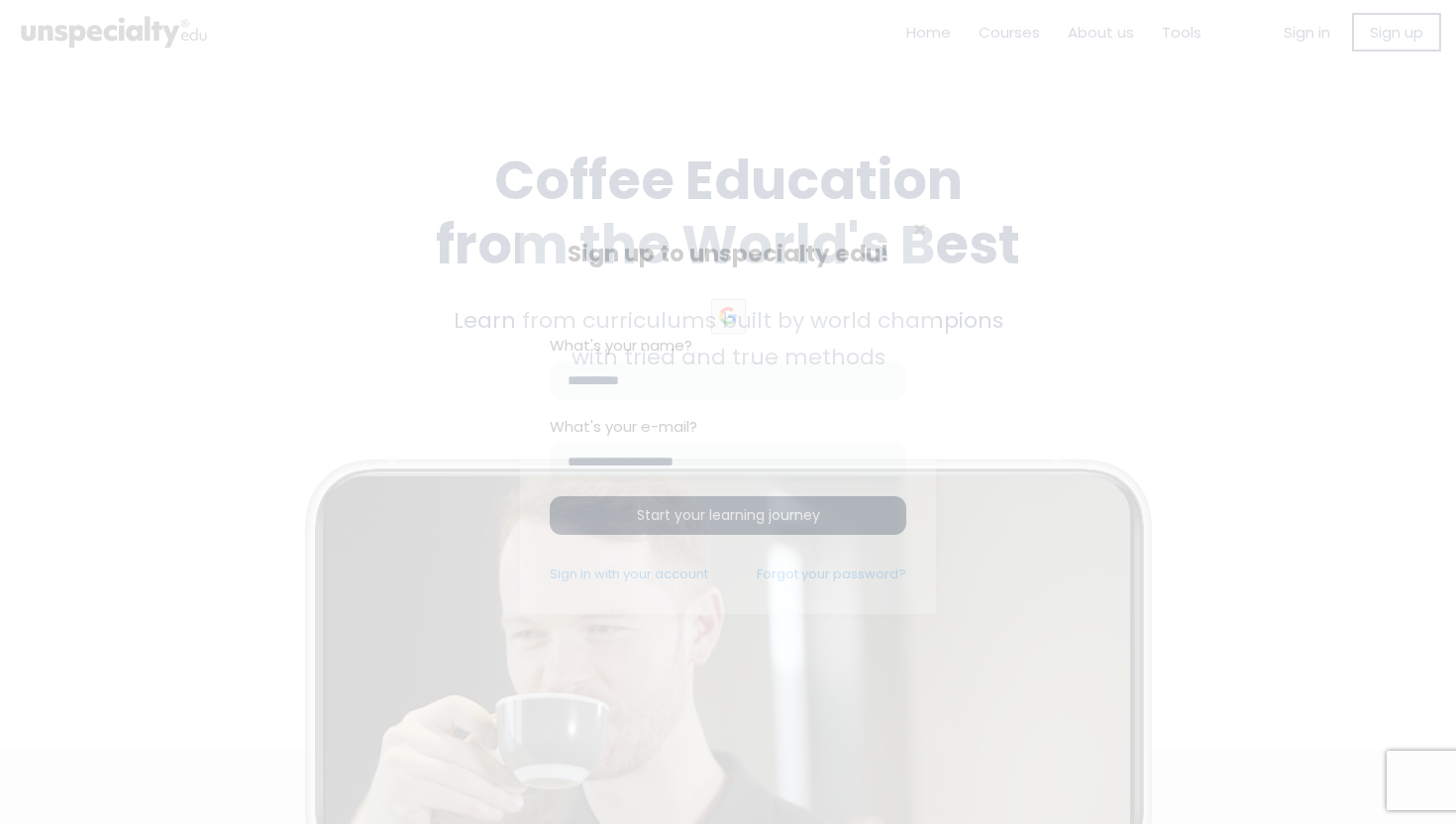 scroll, scrollTop: 0, scrollLeft: 0, axis: both 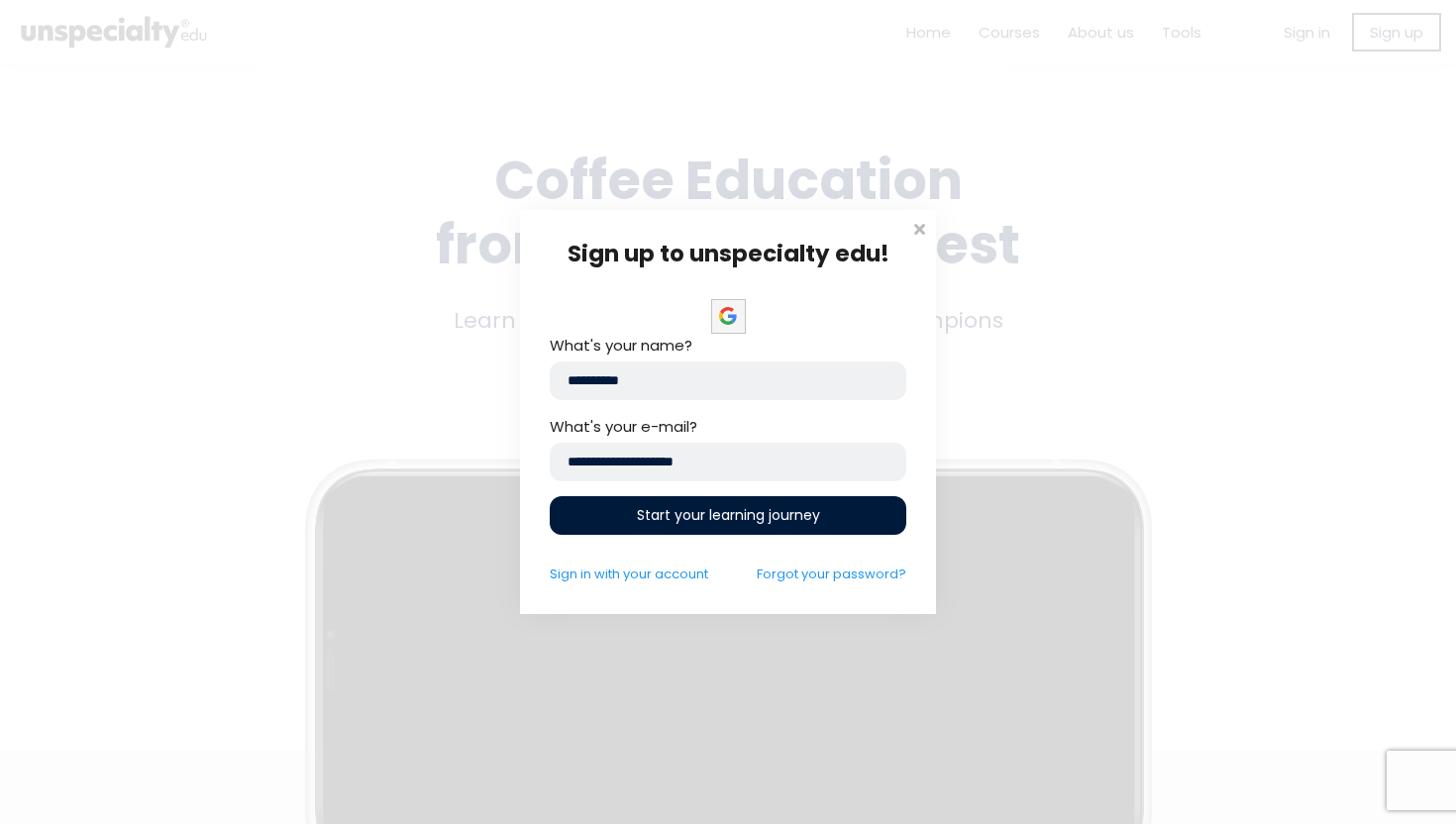 click on "Start your learning journey" at bounding box center [728, 515] 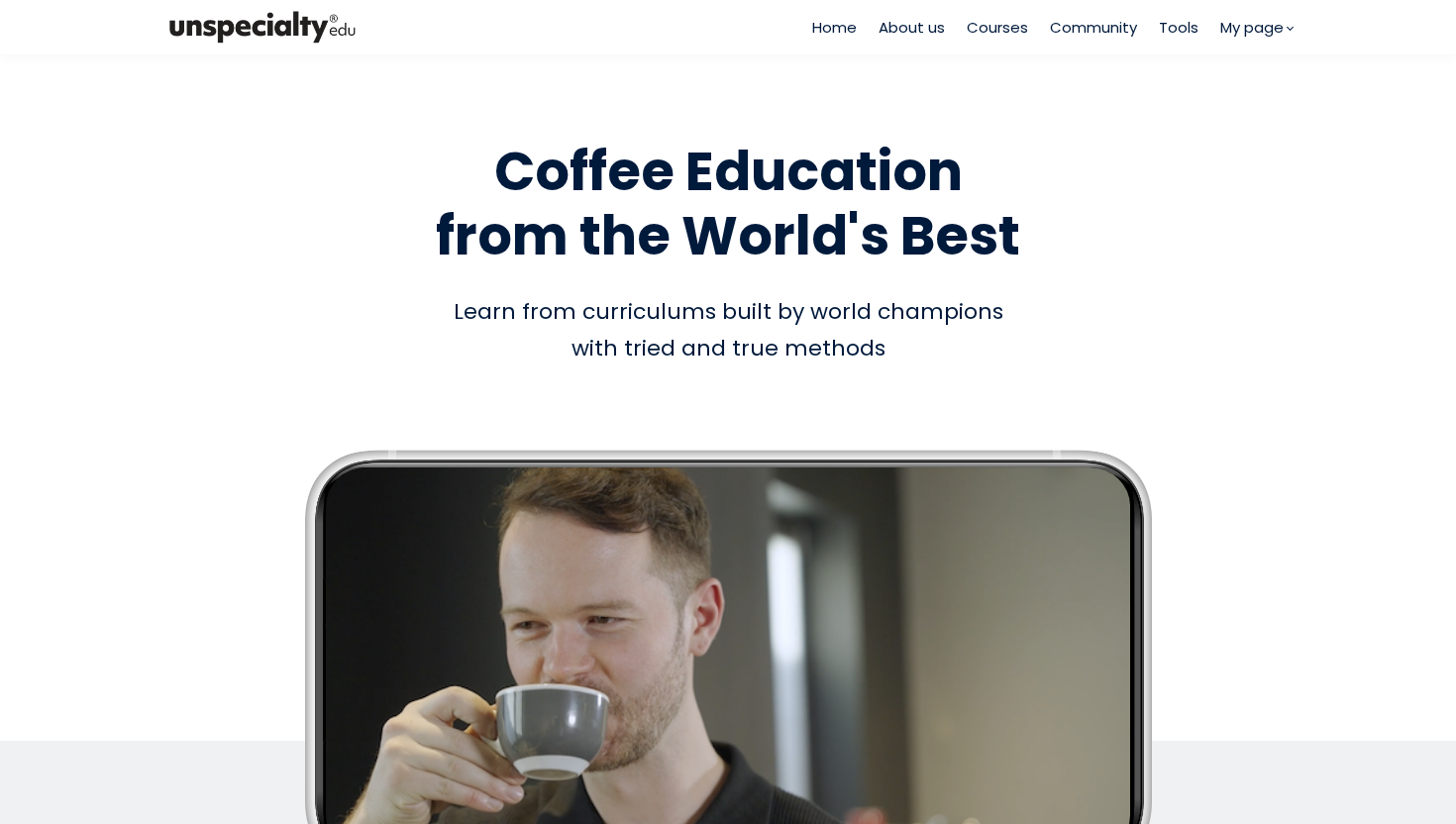 scroll, scrollTop: 0, scrollLeft: 0, axis: both 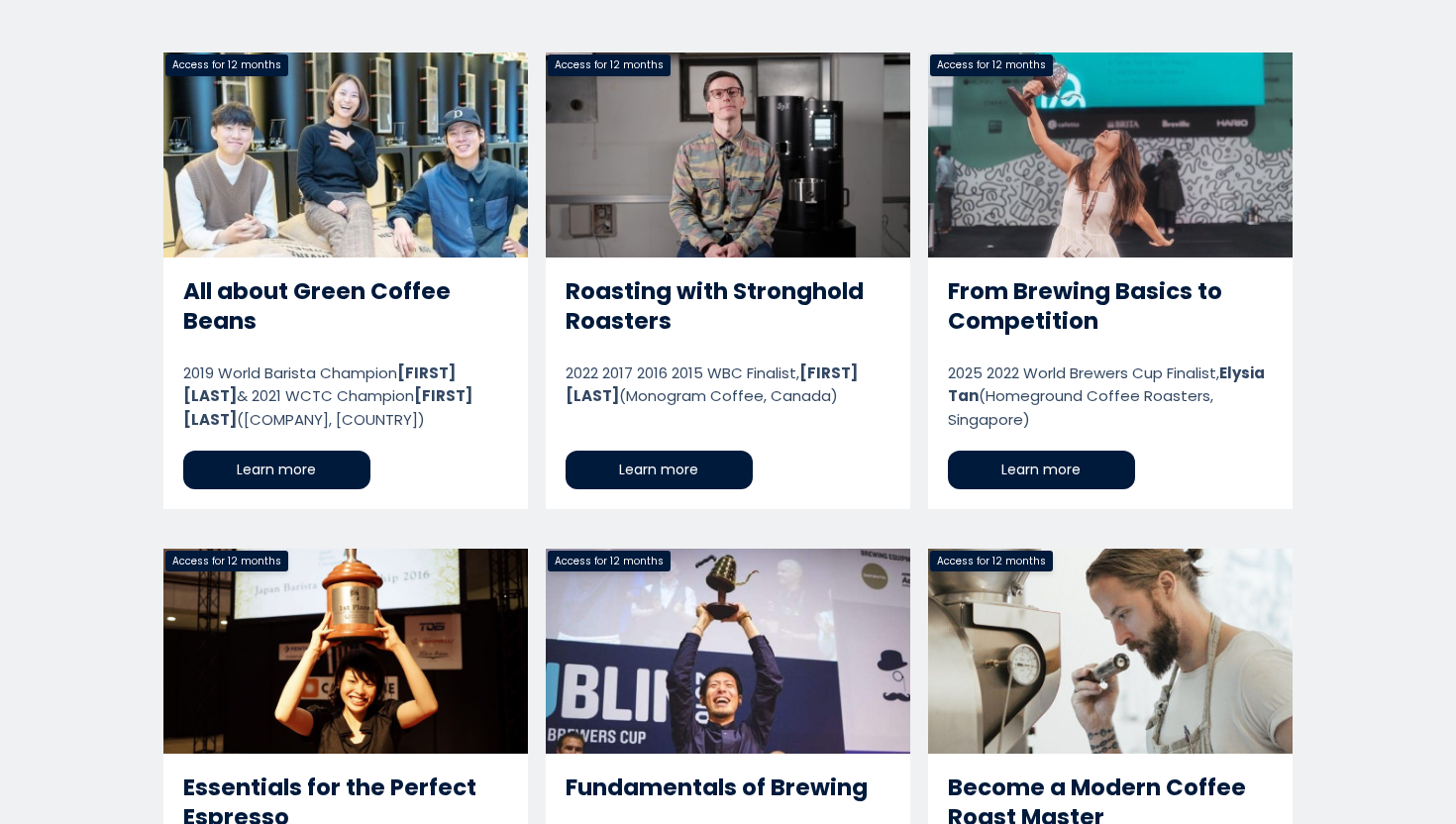 click on "Roasting with Stronghold Roasters" at bounding box center (728, 280) 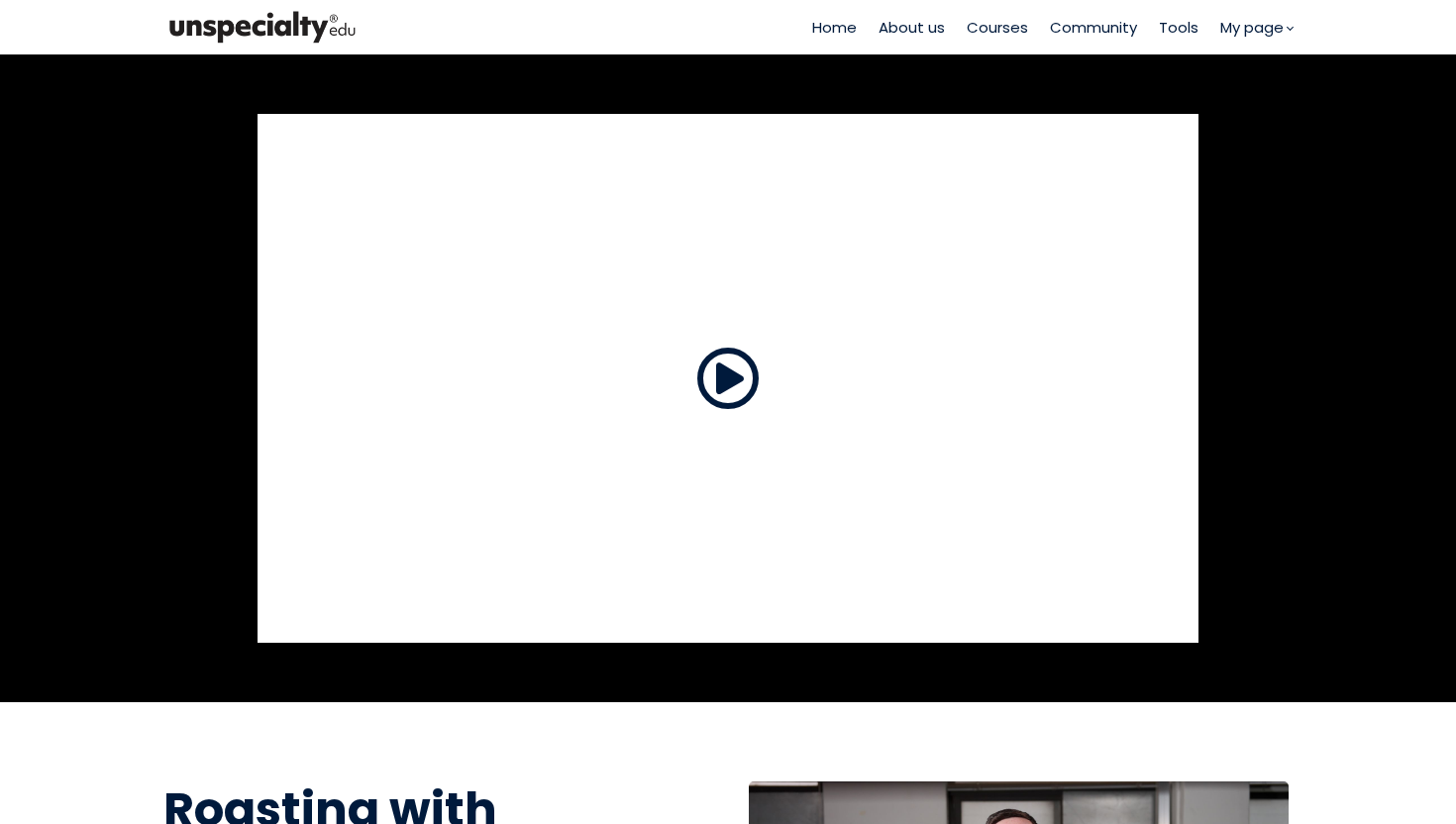 scroll, scrollTop: 0, scrollLeft: 0, axis: both 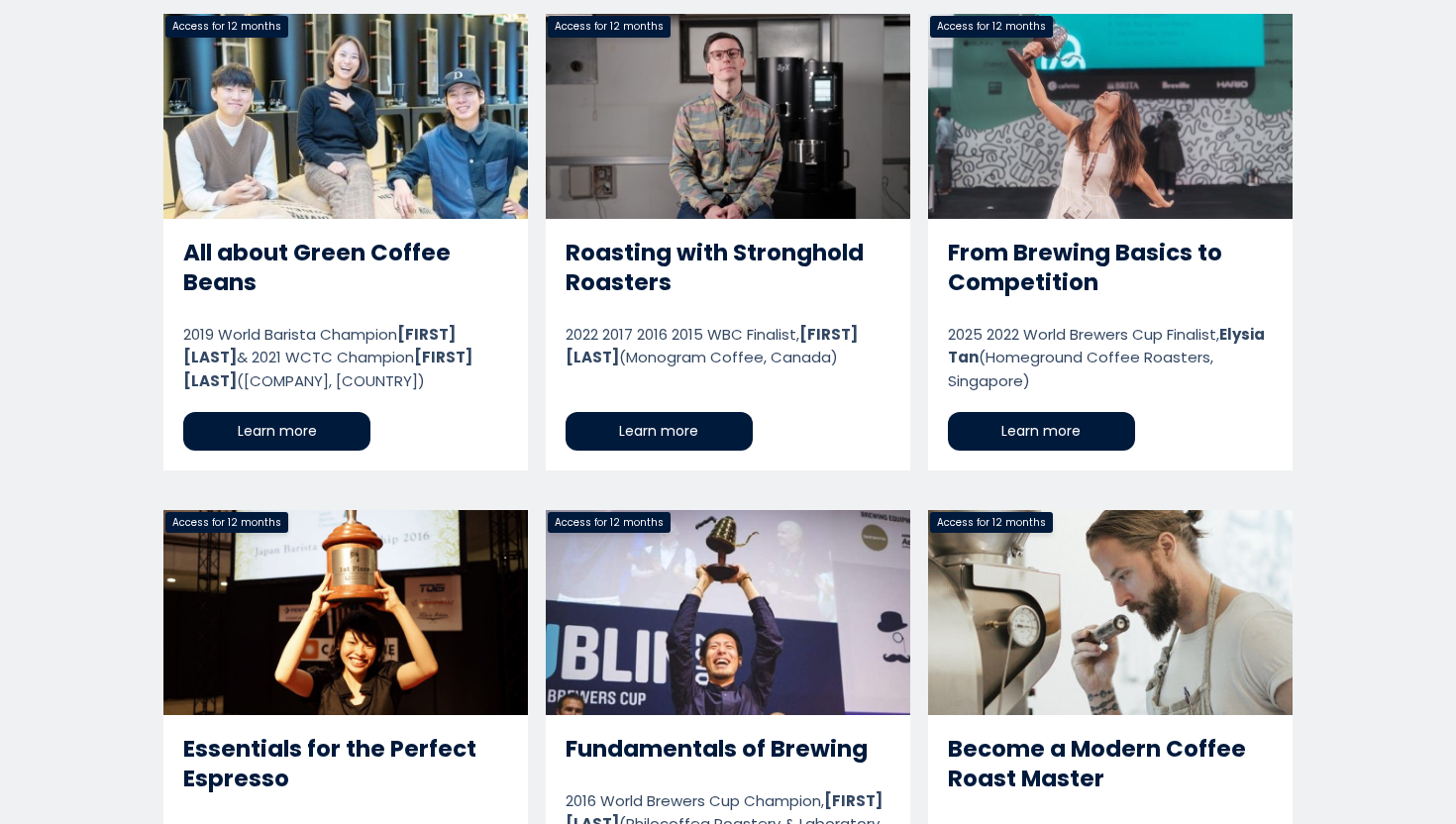 click on "Roasting with Stronghold Roasters" at bounding box center (728, 242) 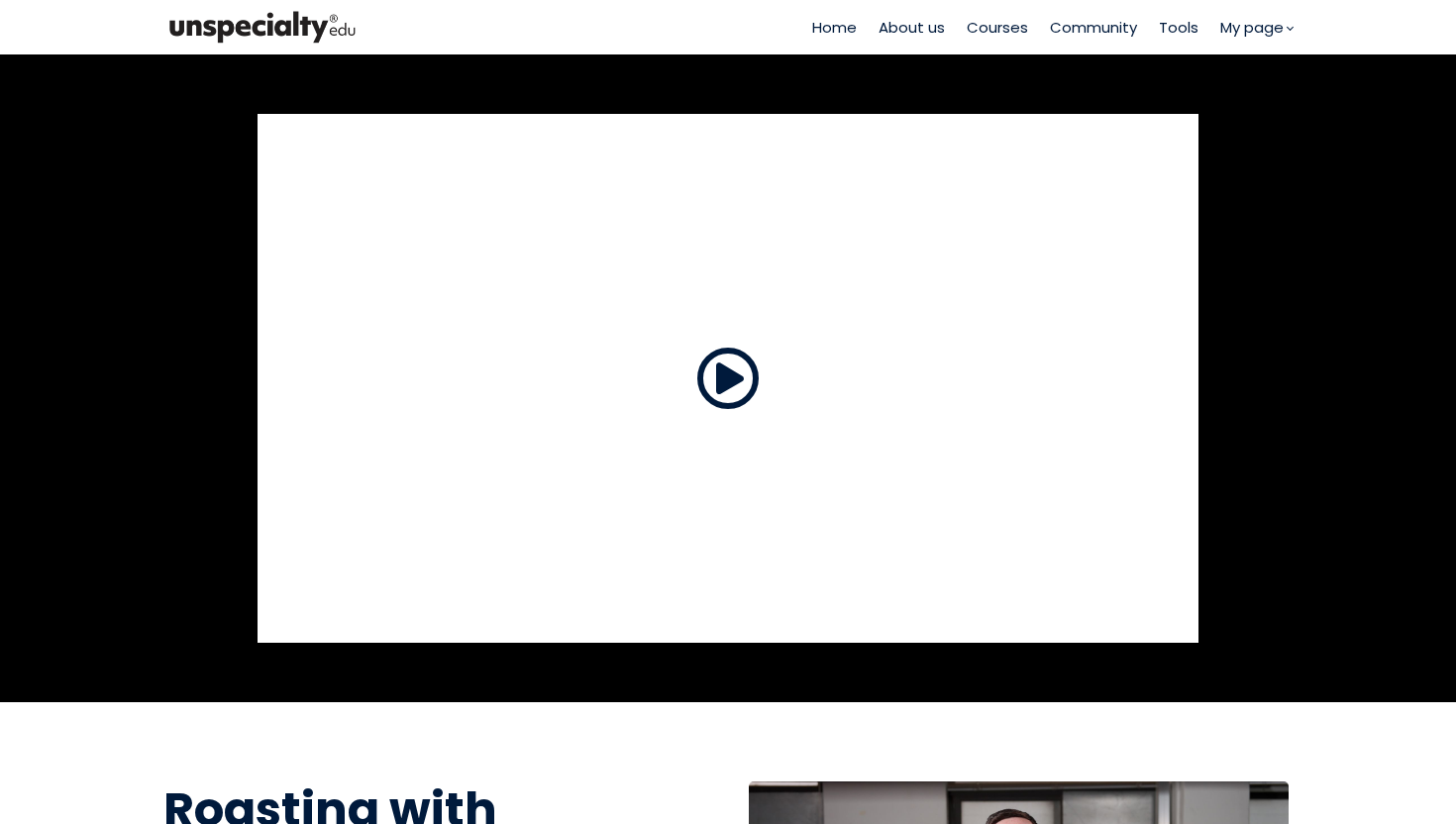 scroll, scrollTop: 0, scrollLeft: 0, axis: both 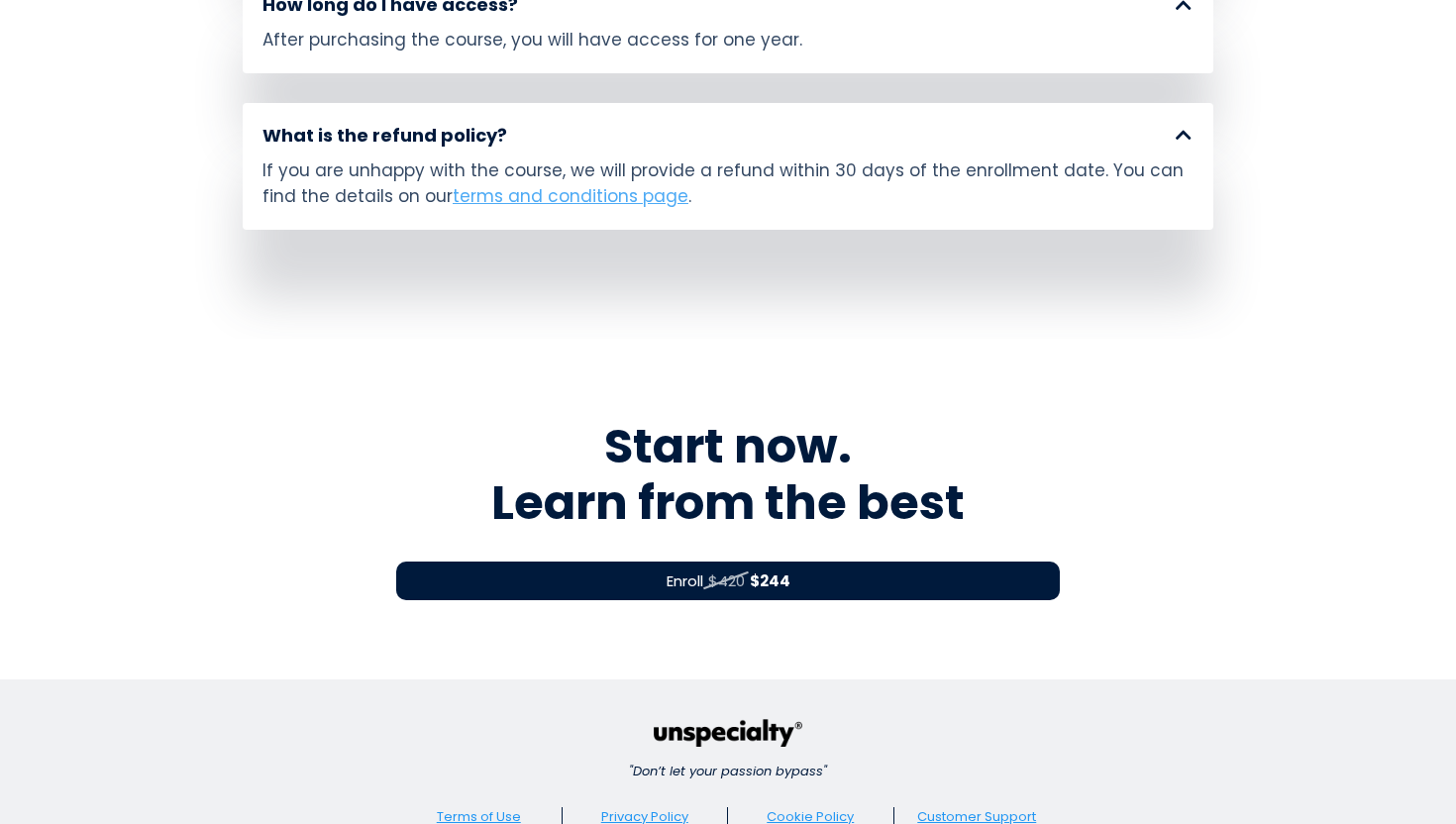 click on "Enroll   $420   $244" at bounding box center (728, 580) 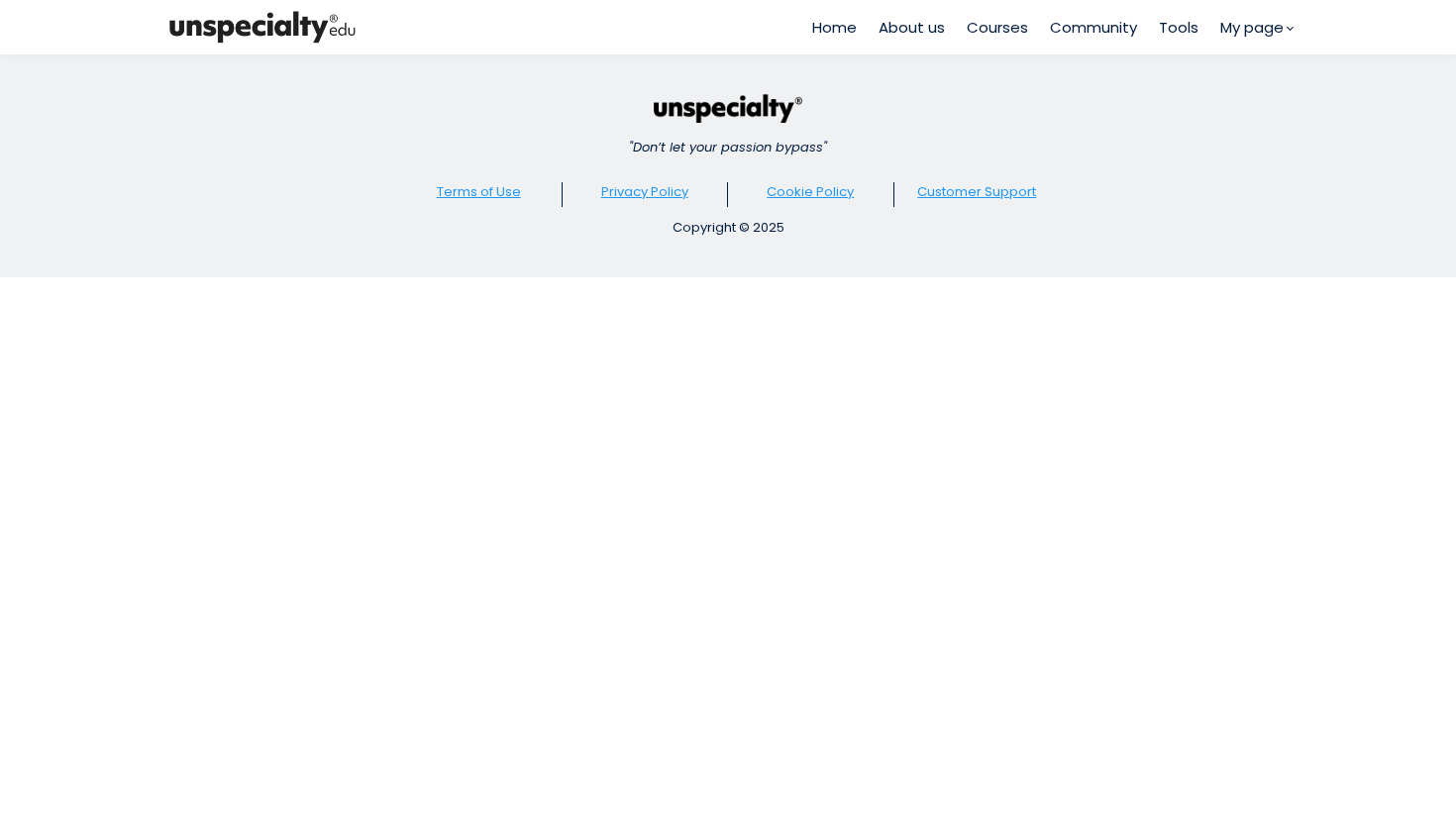 scroll, scrollTop: 0, scrollLeft: 0, axis: both 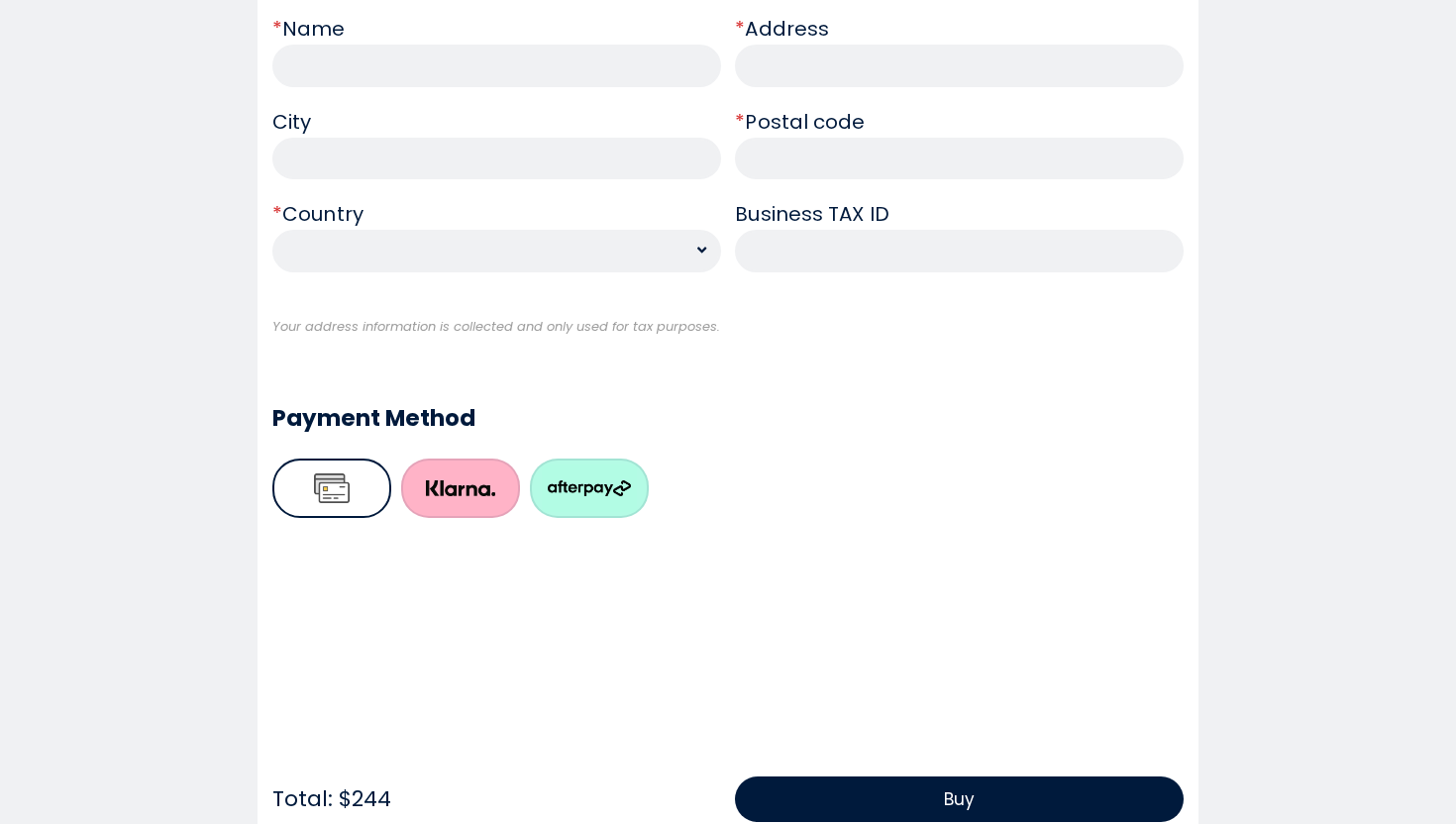 click at bounding box center [589, 488] 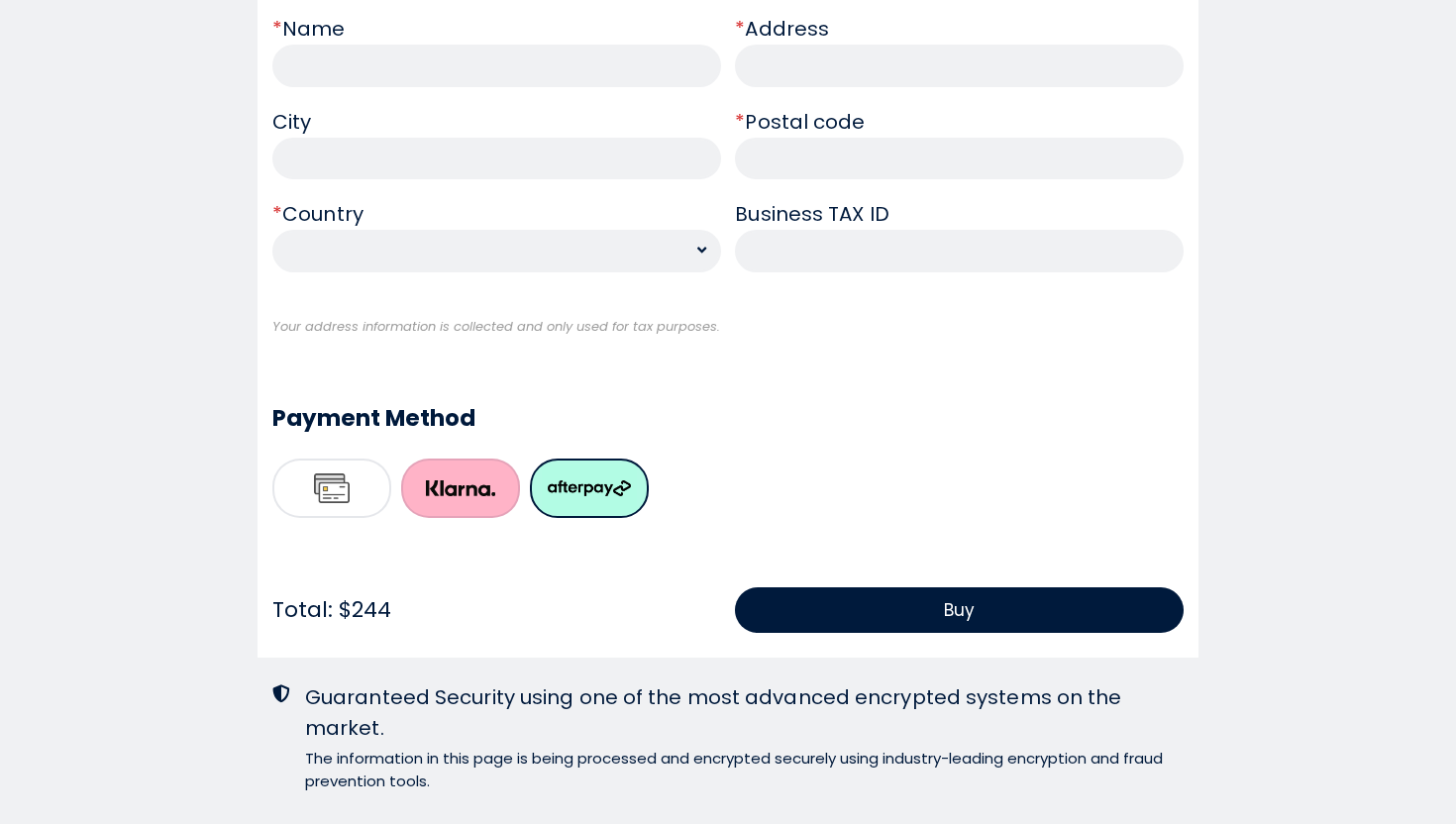 scroll, scrollTop: 661, scrollLeft: 0, axis: vertical 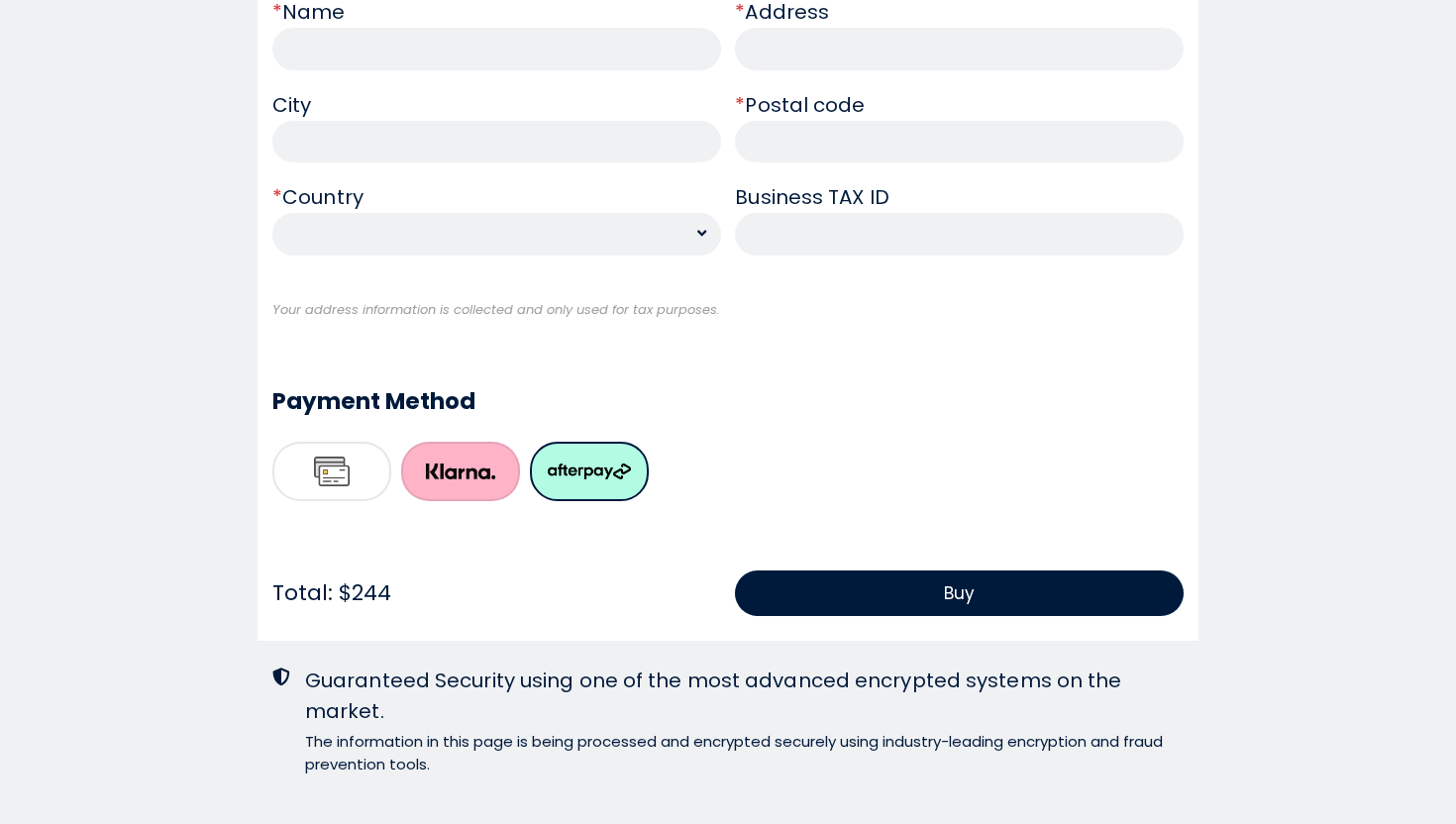 click at bounding box center (461, 471) 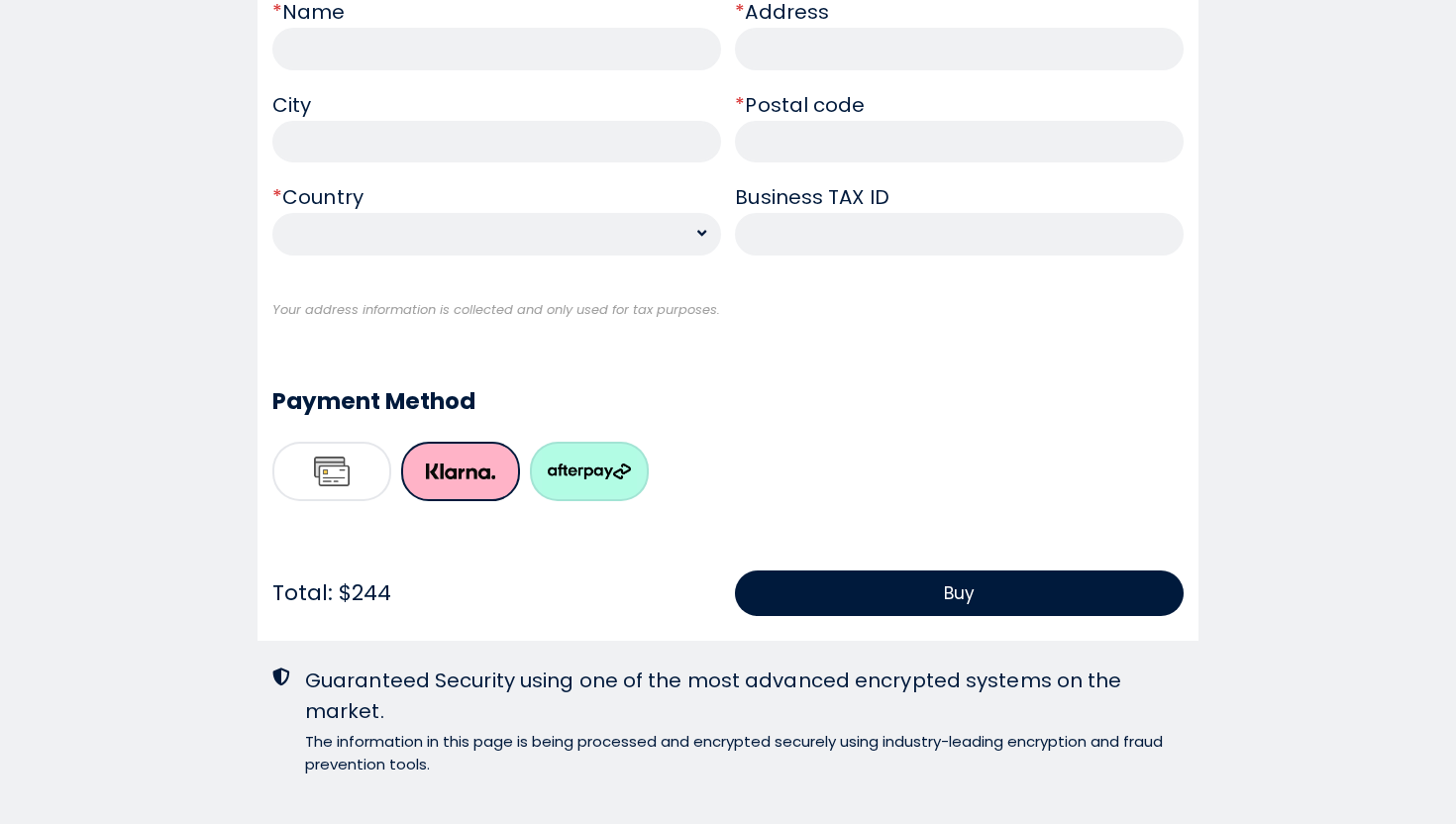 click at bounding box center [332, 471] 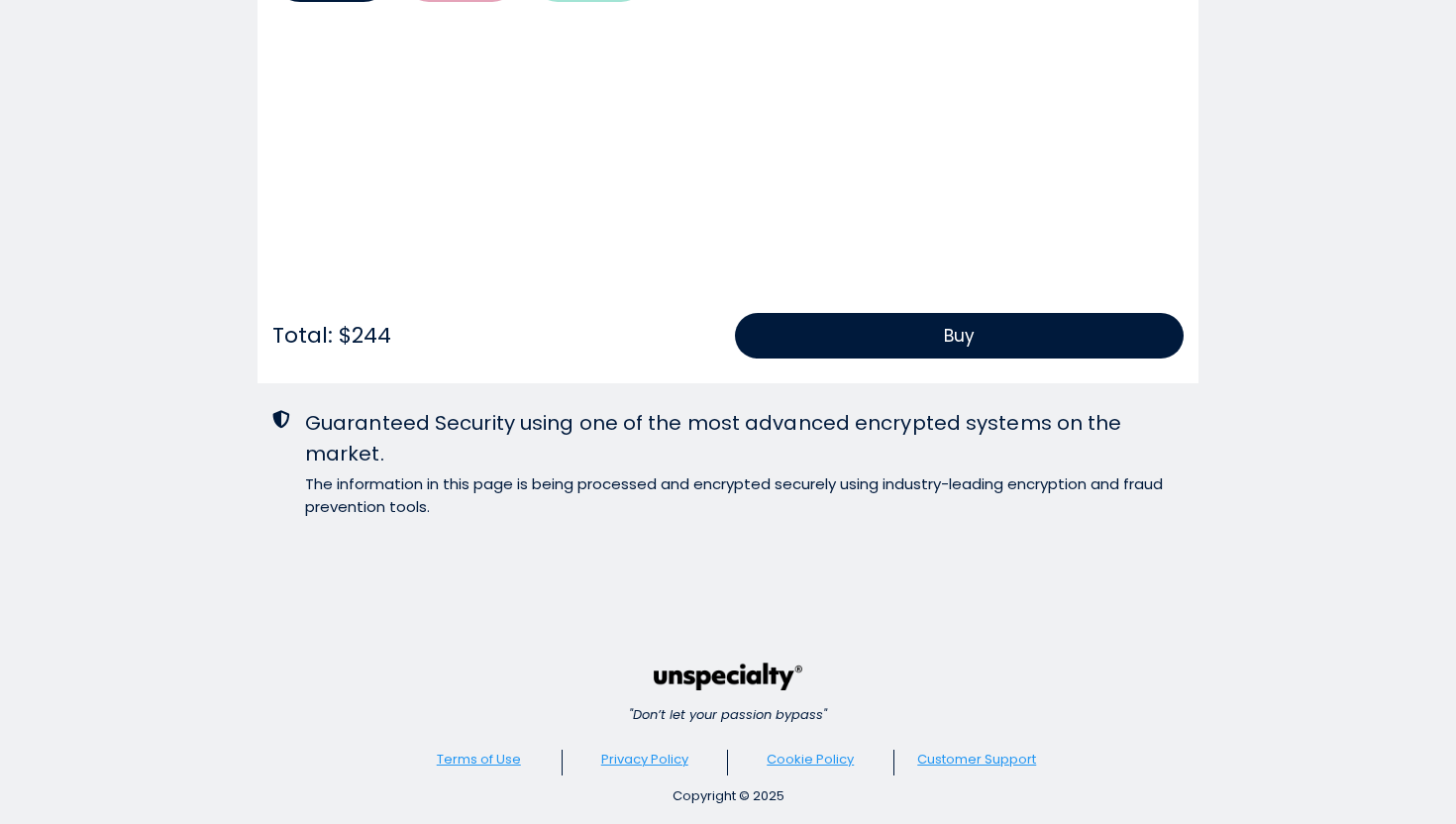scroll, scrollTop: 1181, scrollLeft: 0, axis: vertical 